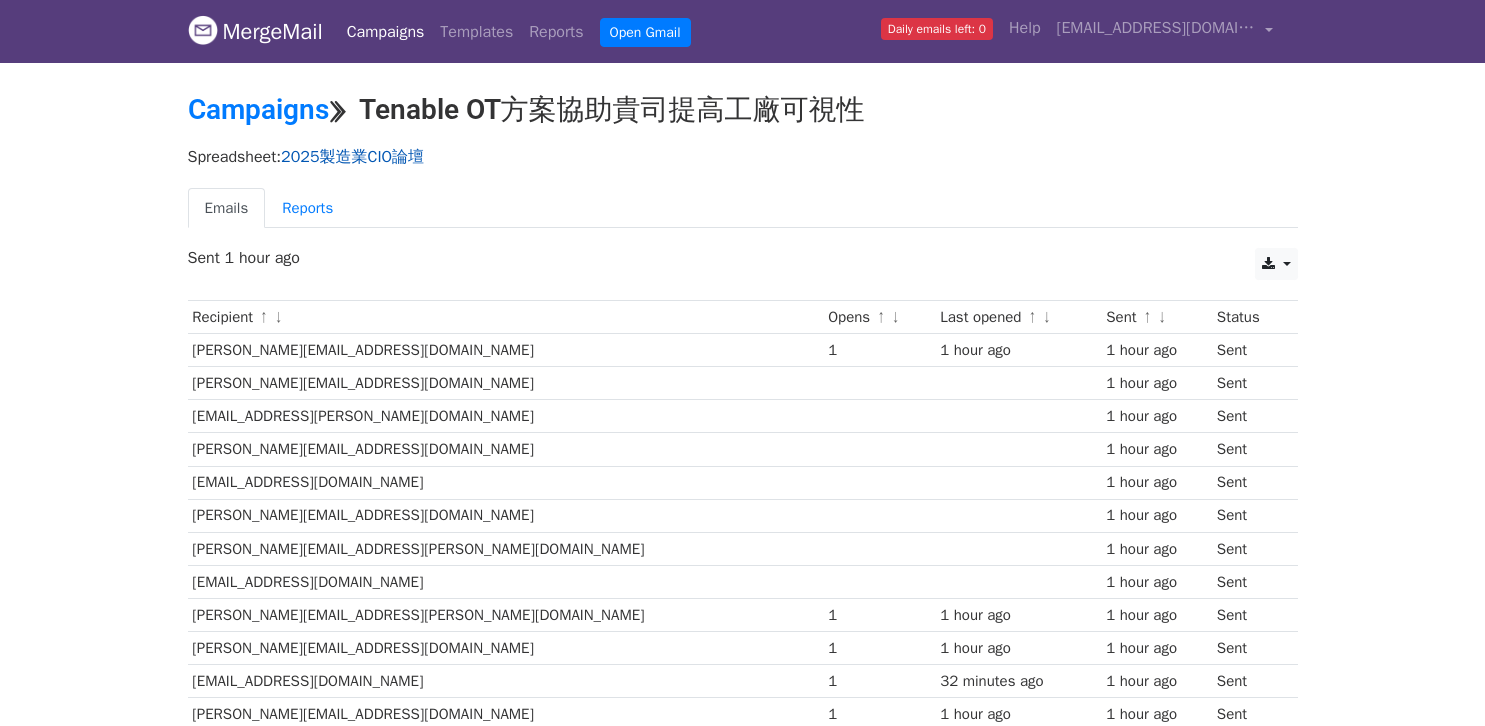 scroll, scrollTop: 17, scrollLeft: 0, axis: vertical 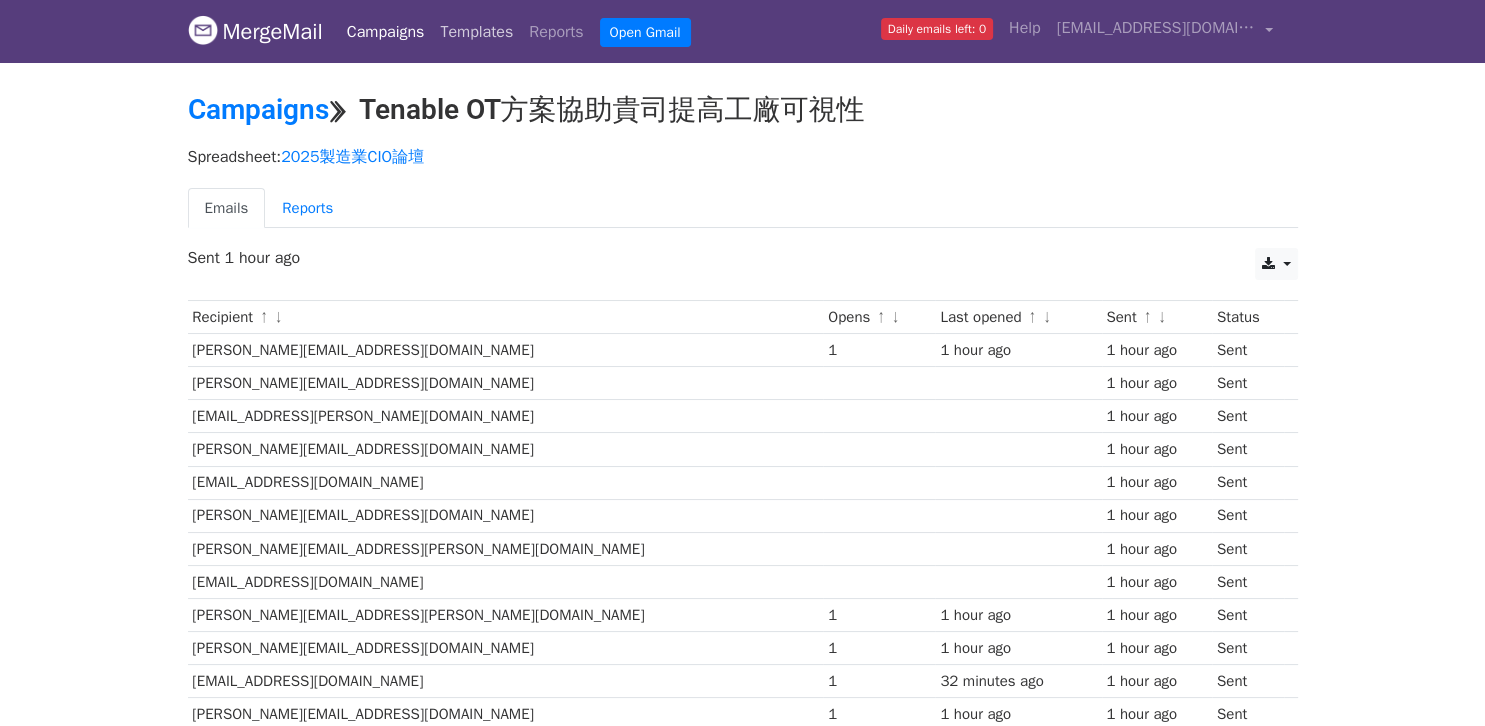 click on "Templates" at bounding box center [476, 32] 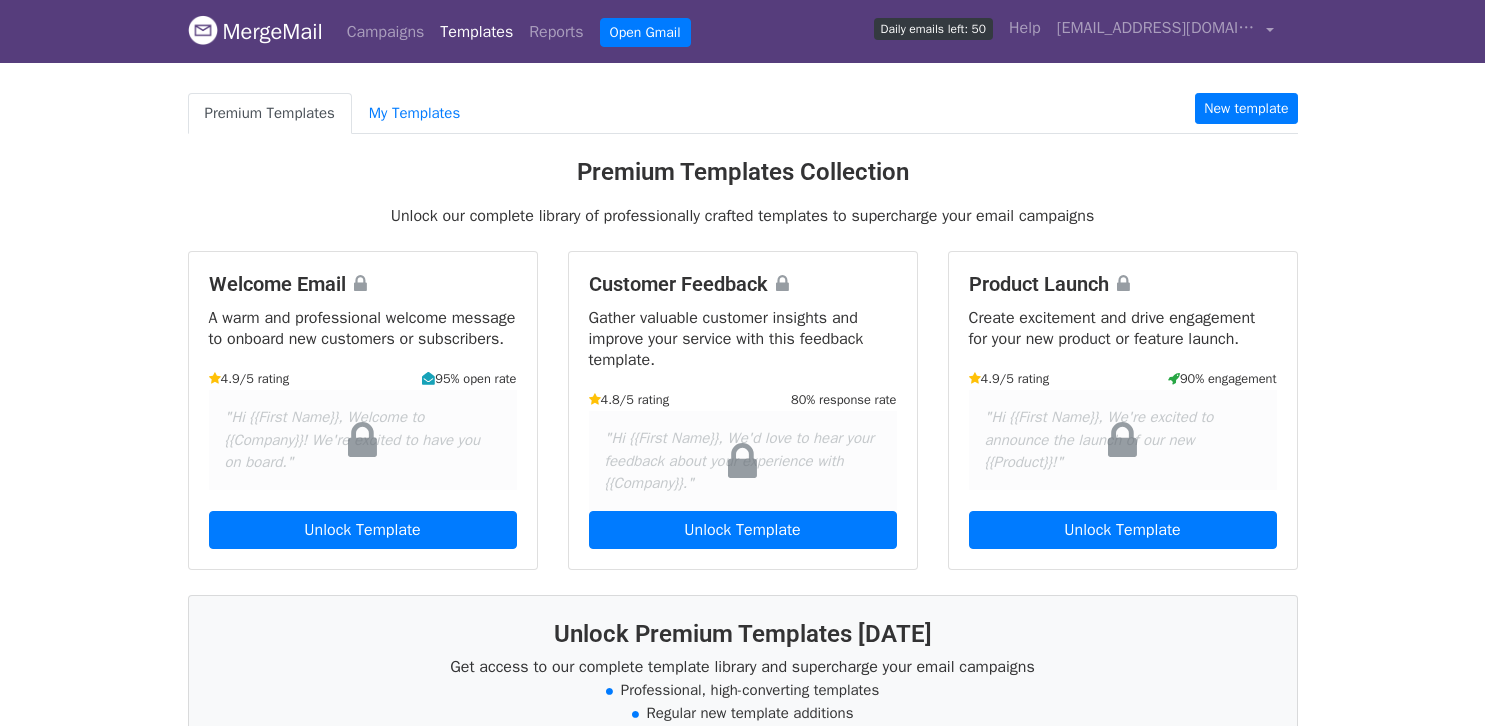 scroll, scrollTop: 0, scrollLeft: 0, axis: both 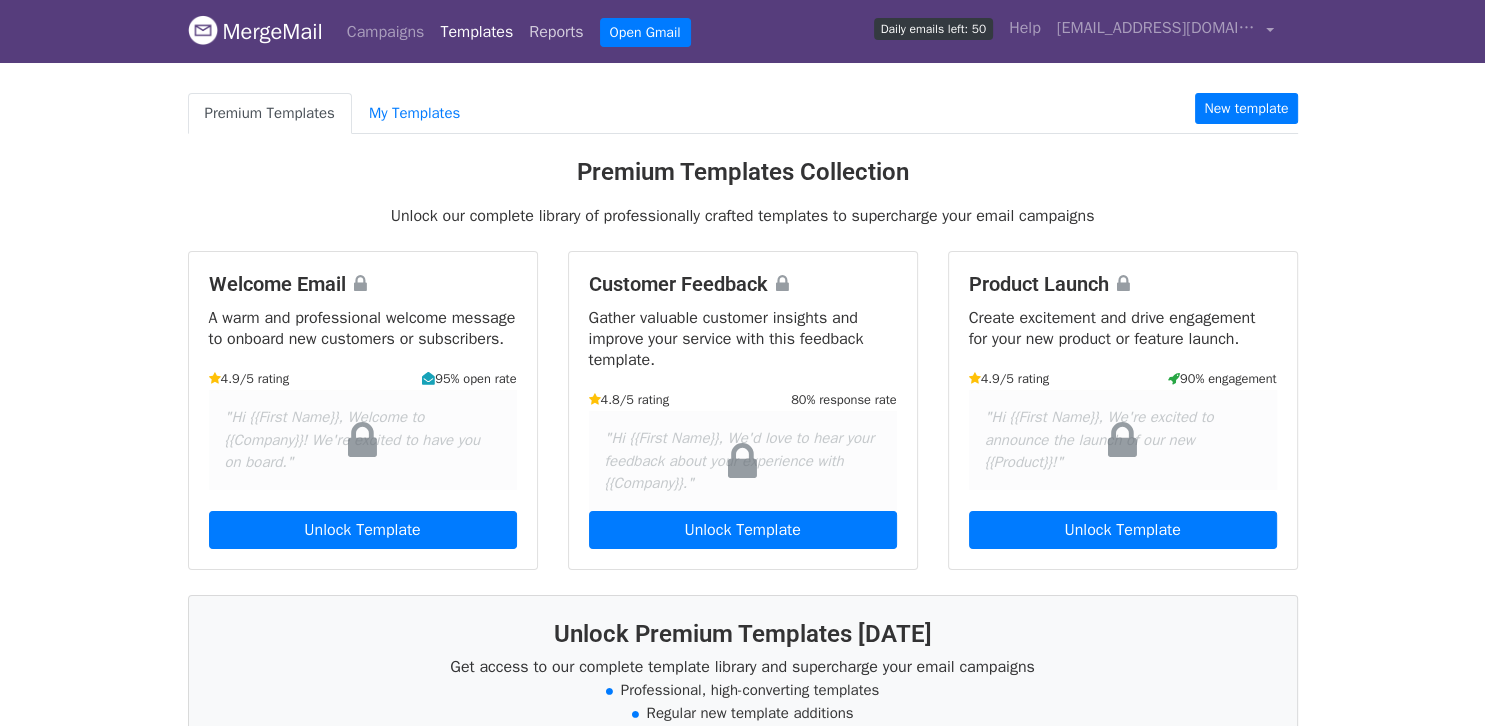click on "Reports" at bounding box center [556, 32] 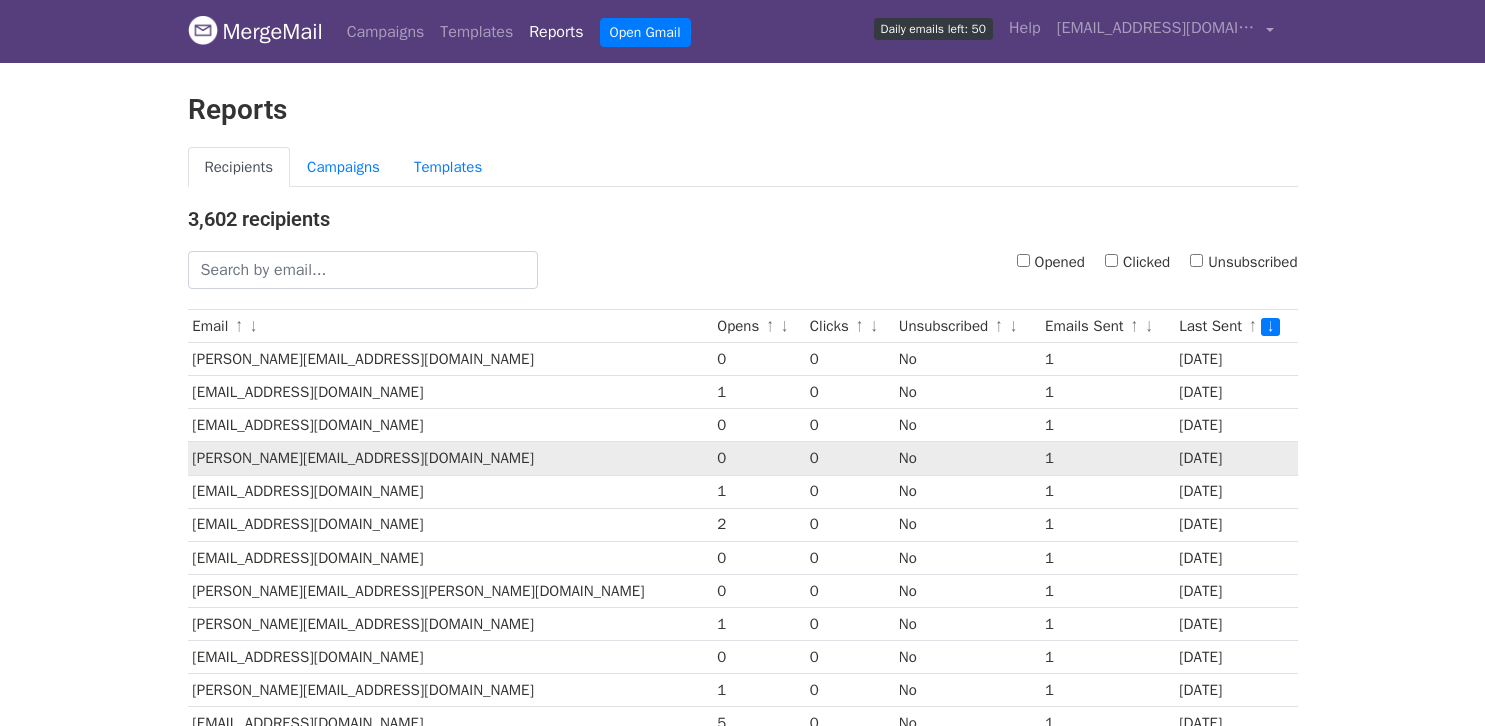scroll, scrollTop: 0, scrollLeft: 0, axis: both 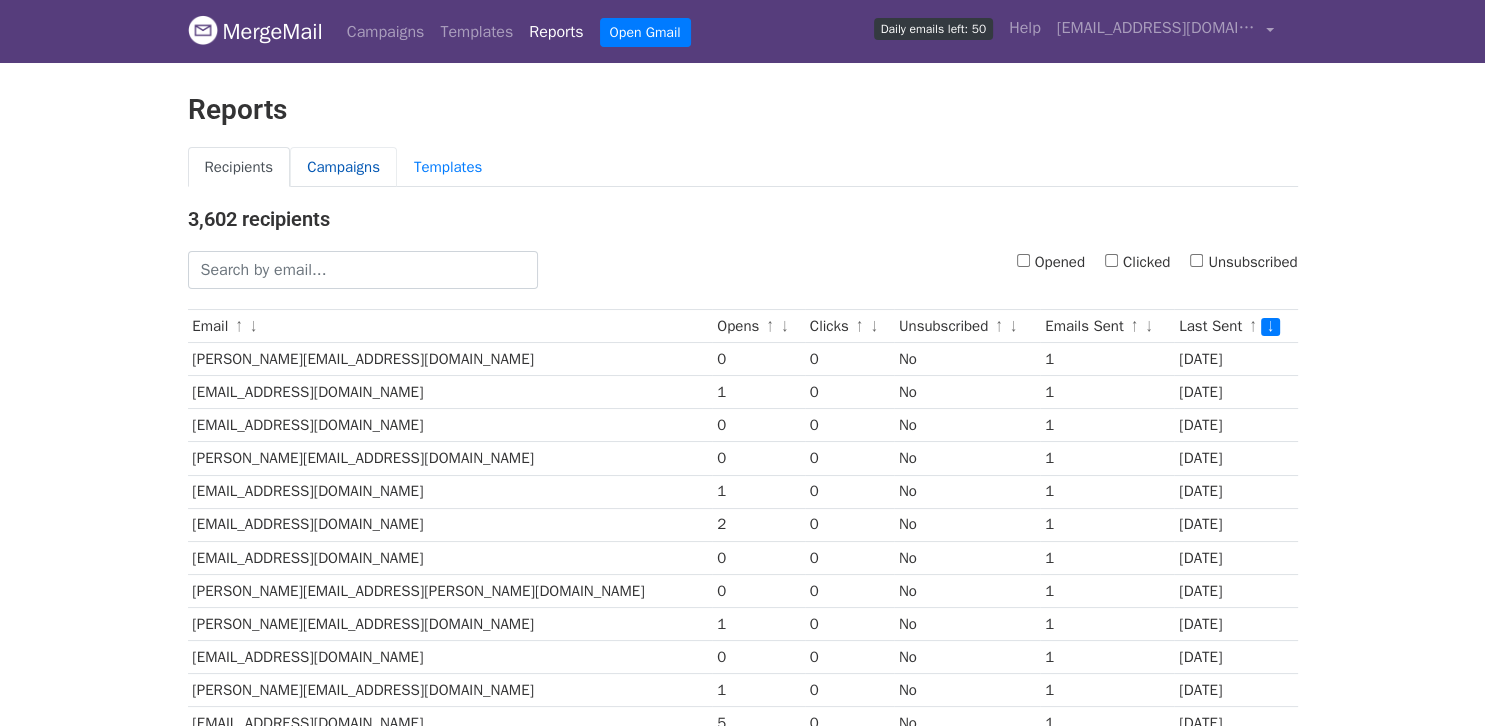 click on "Campaigns" at bounding box center (343, 167) 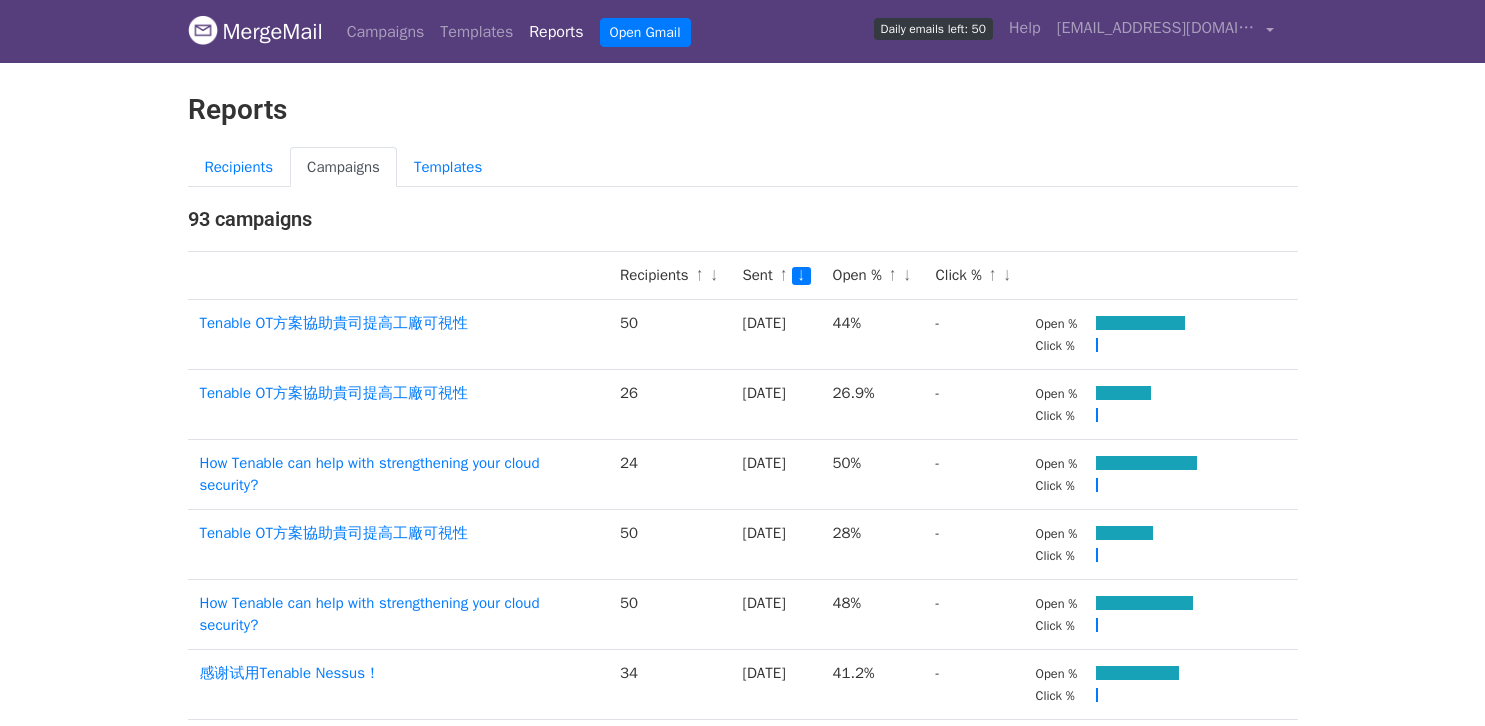 scroll, scrollTop: 0, scrollLeft: 0, axis: both 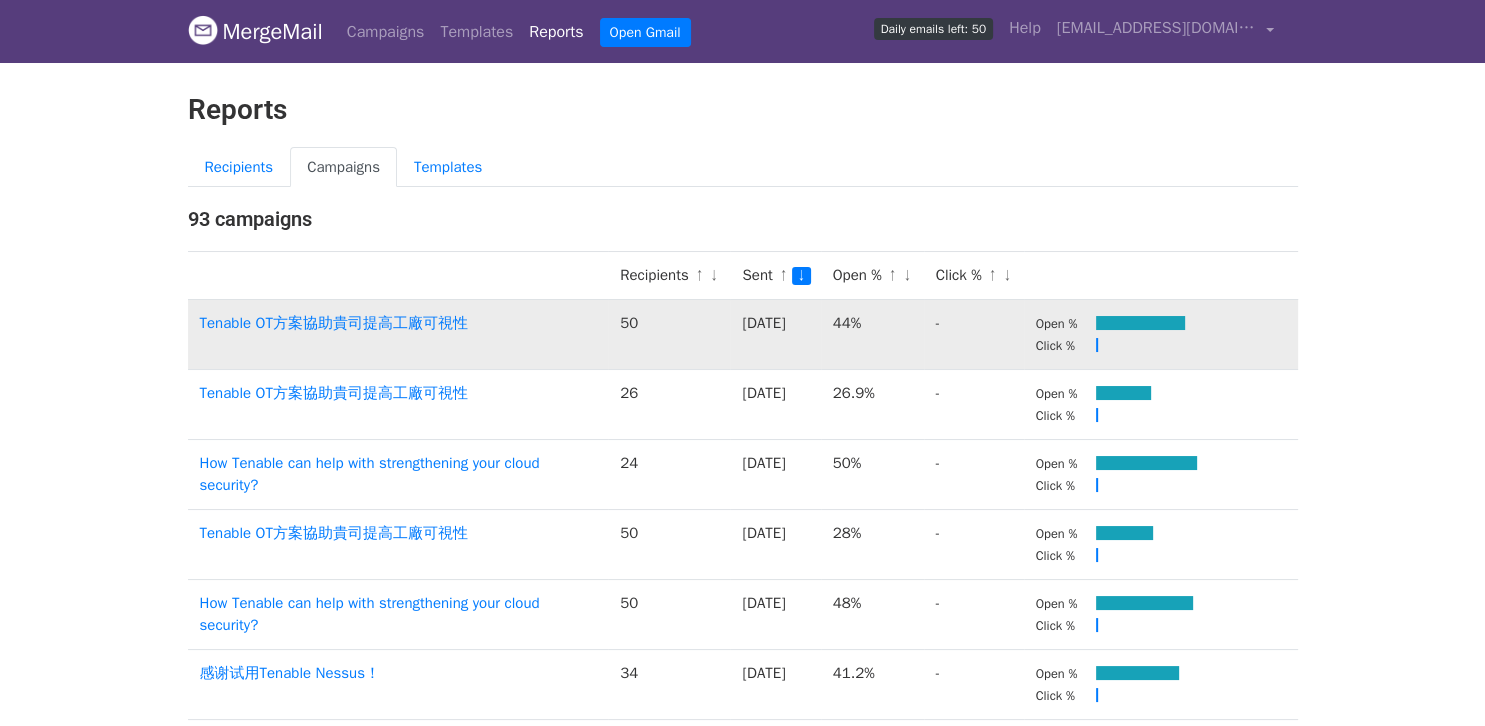 click on "Tenable OT方案協助貴司提高工廠可視性" at bounding box center [398, 334] 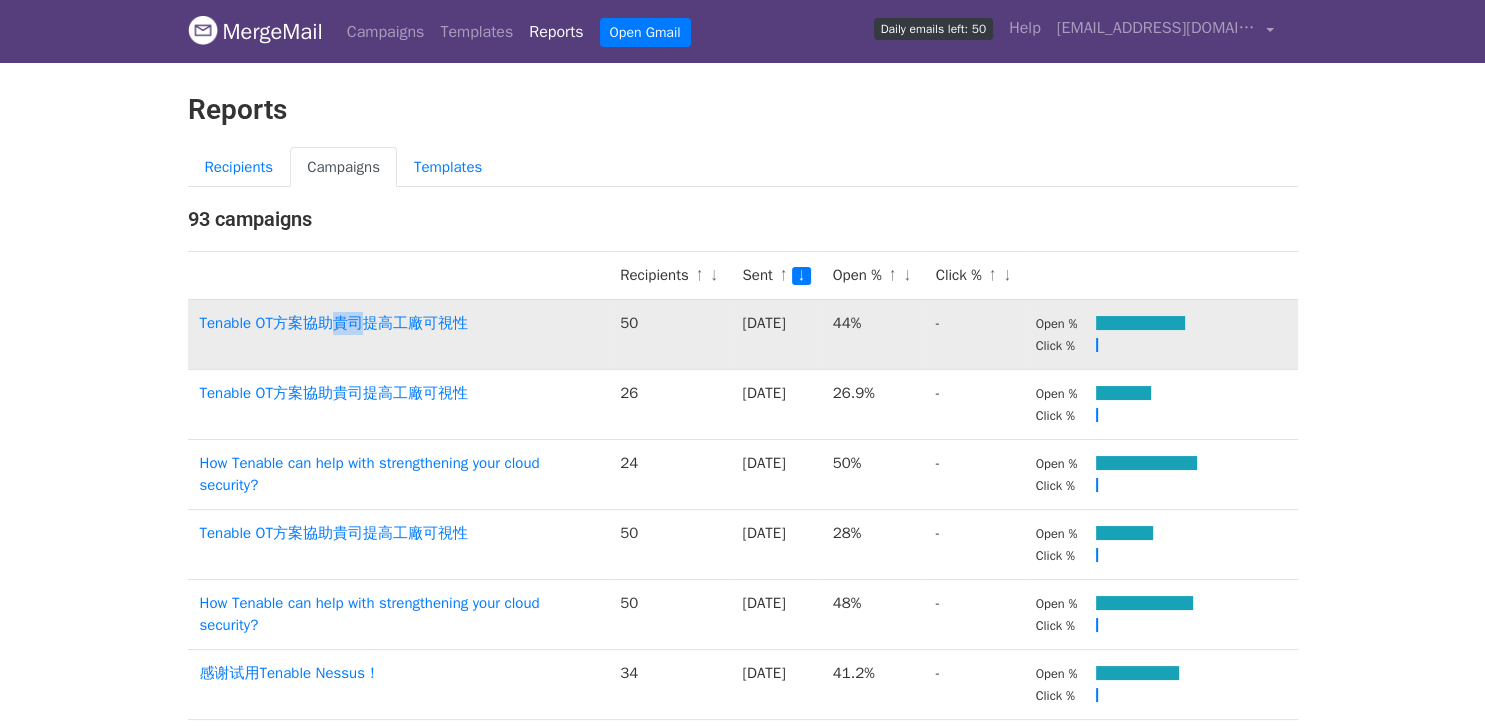click on "Tenable OT方案協助貴司提高工廠可視性" at bounding box center [398, 334] 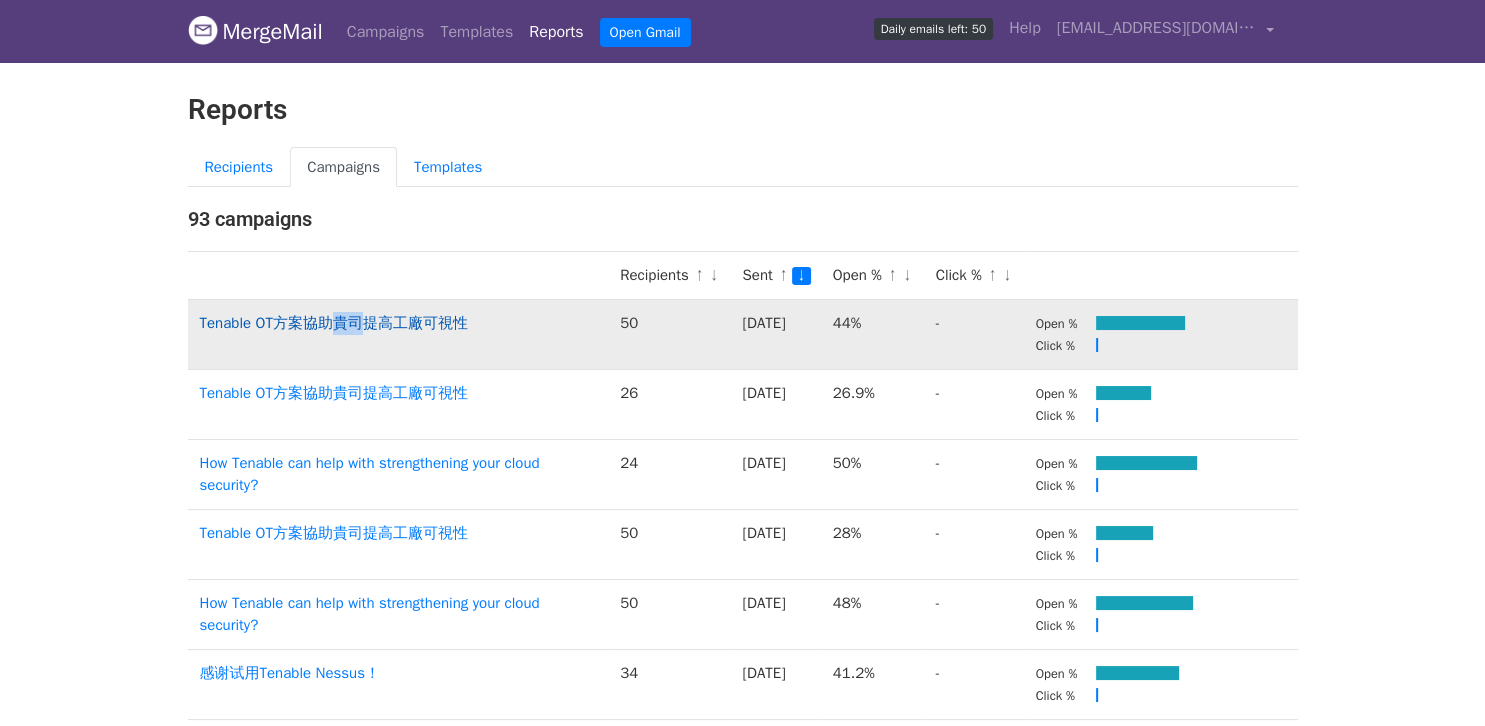 click on "Tenable OT方案協助貴司提高工廠可視性" at bounding box center (334, 323) 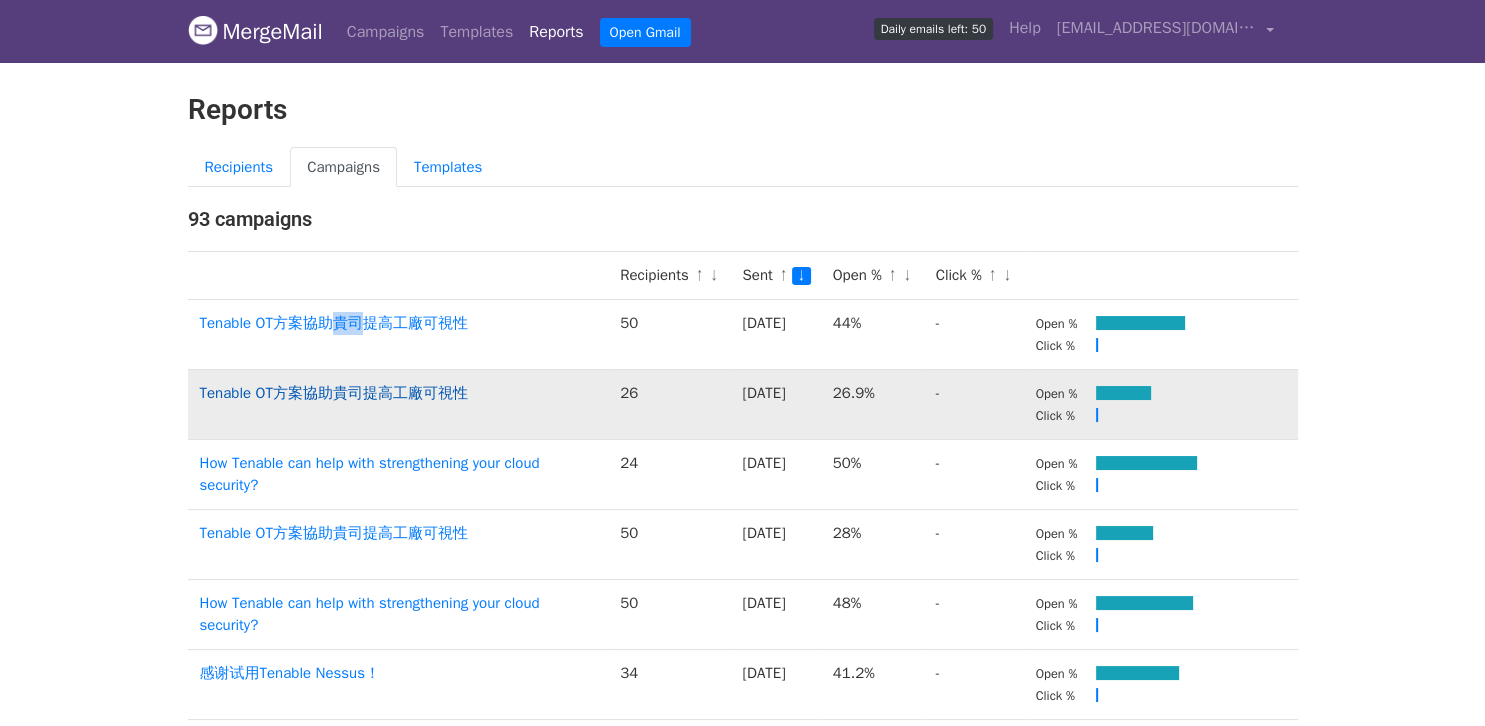 click on "Tenable OT方案協助貴司提高工廠可視性" at bounding box center (334, 393) 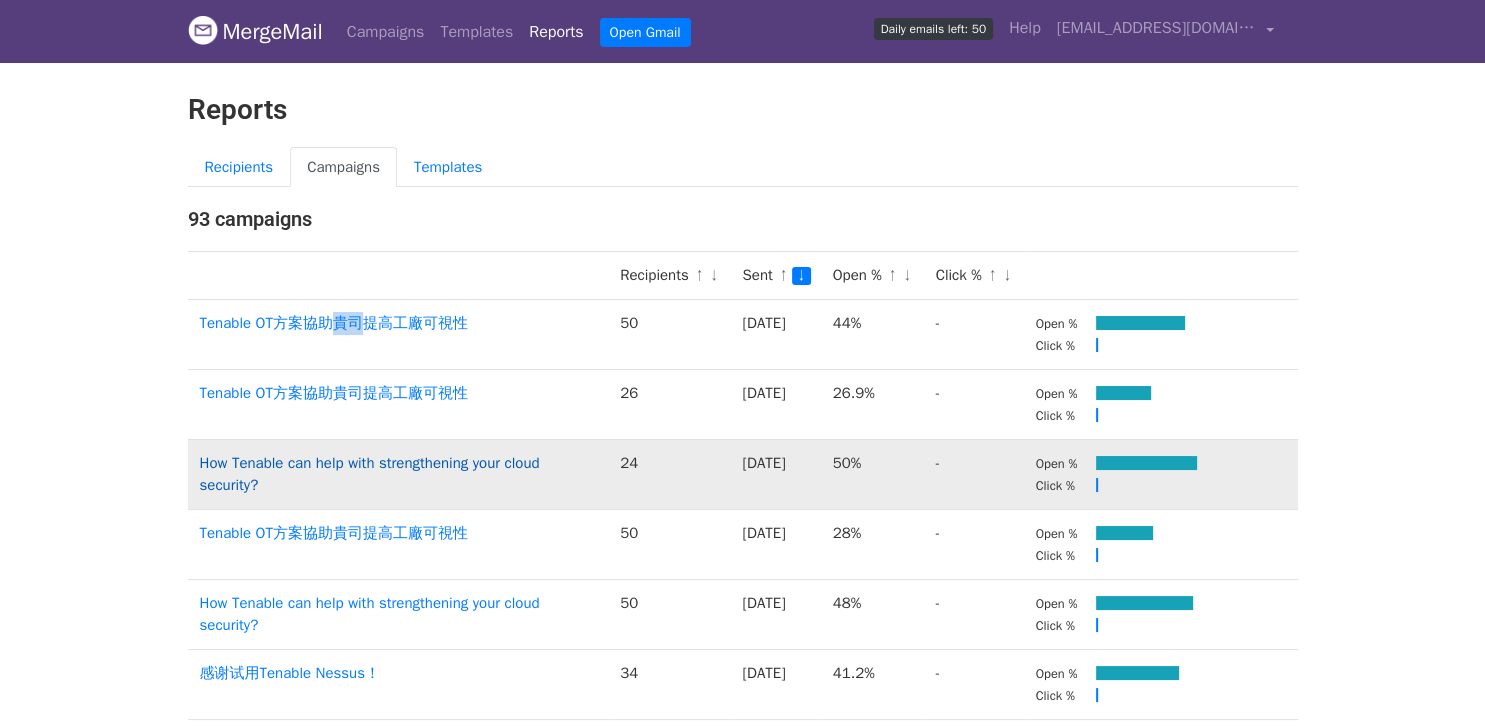 click on "How Tenable can help with strengthening your cloud security?" at bounding box center [370, 474] 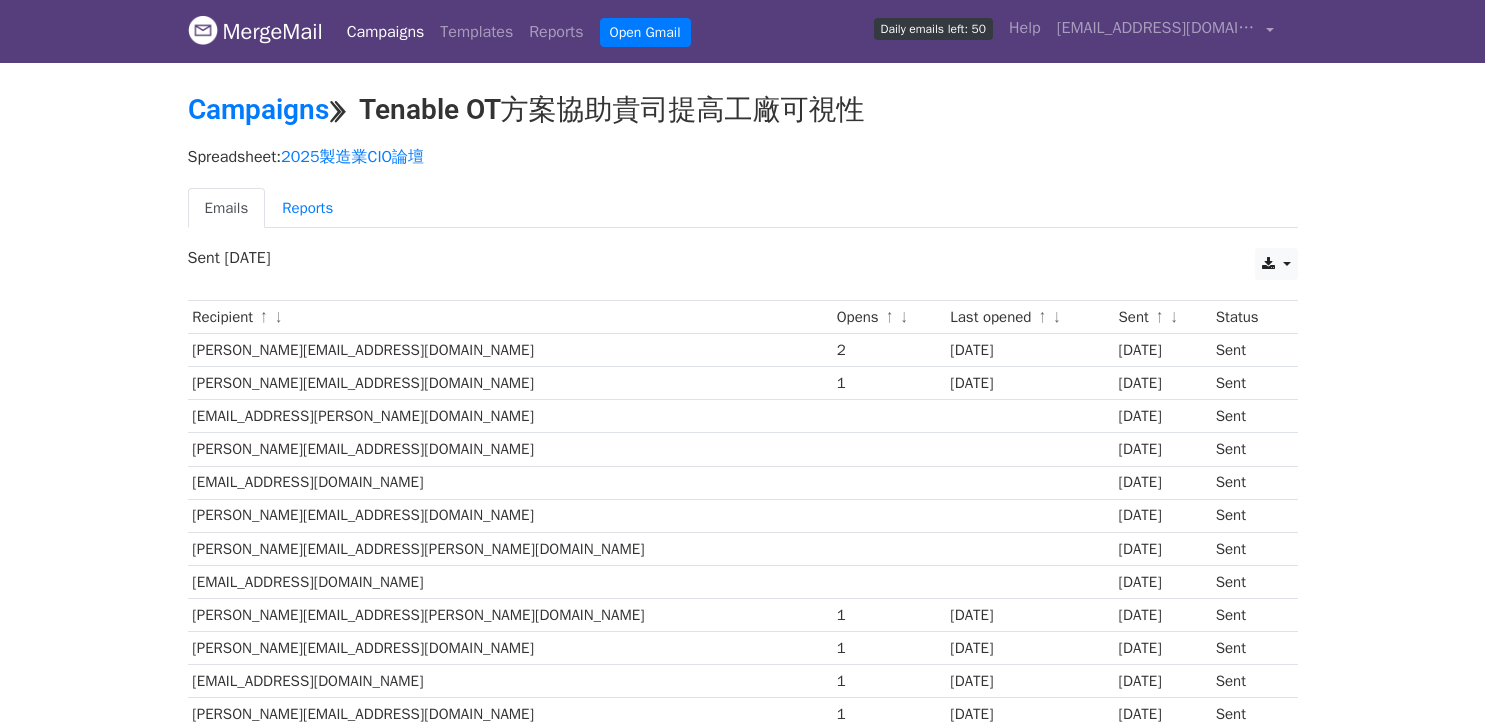 scroll, scrollTop: 0, scrollLeft: 0, axis: both 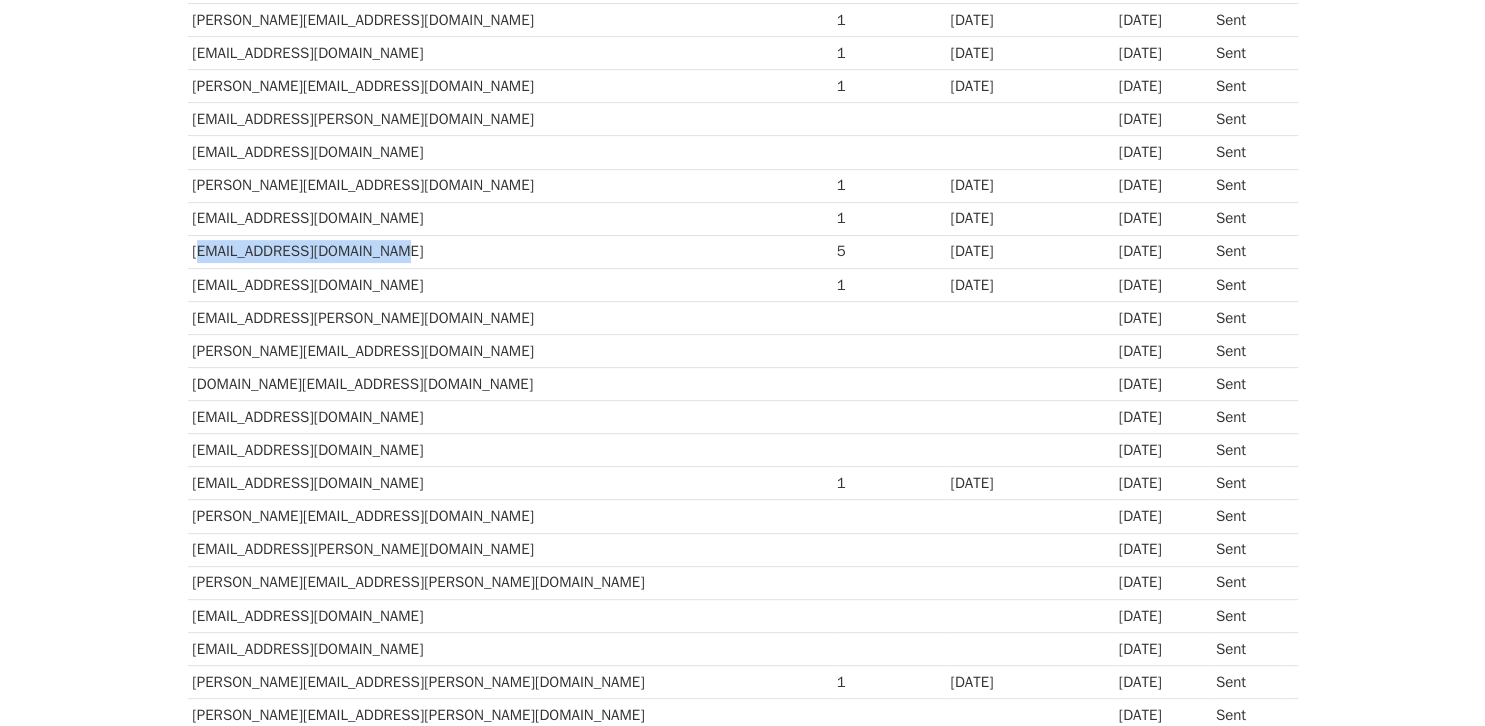 drag, startPoint x: 433, startPoint y: 248, endPoint x: 192, endPoint y: 249, distance: 241.00208 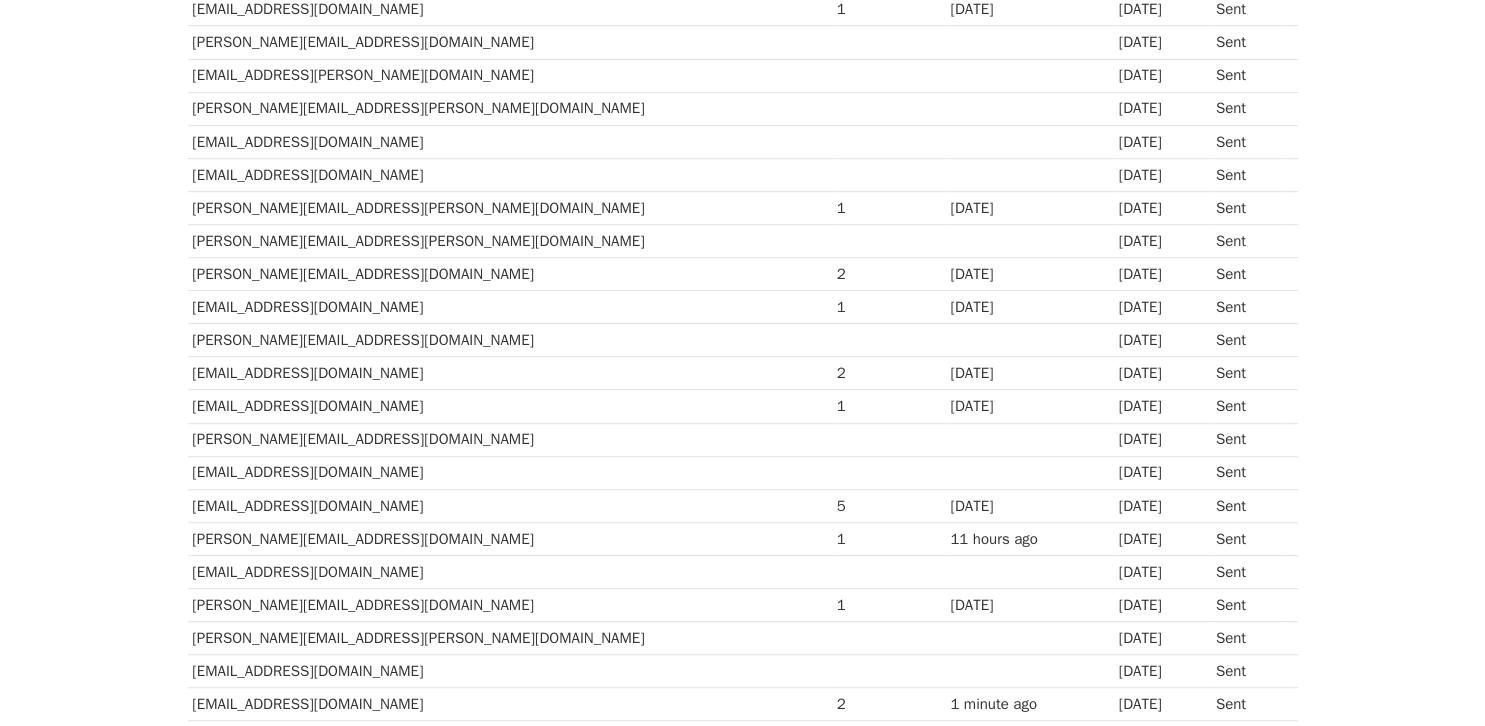 scroll, scrollTop: 1128, scrollLeft: 0, axis: vertical 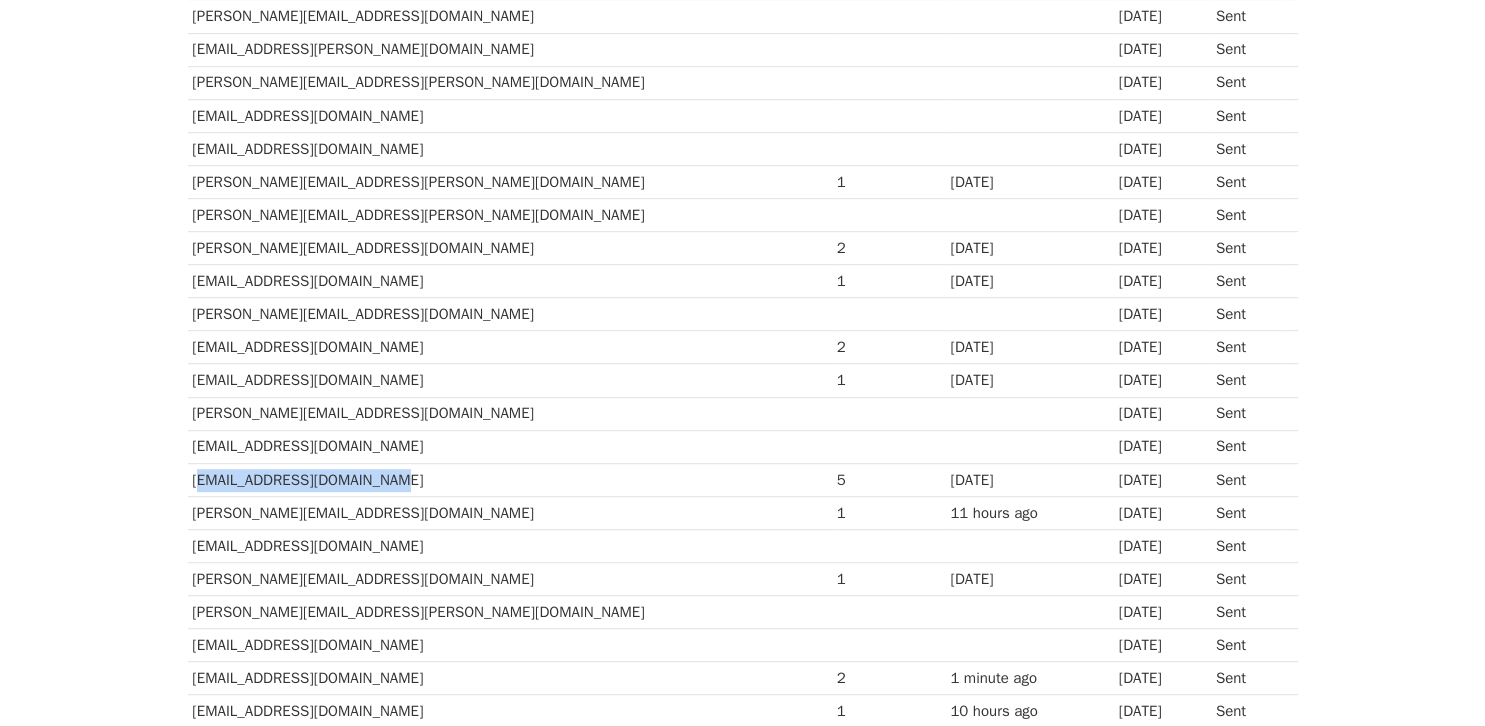 drag, startPoint x: 474, startPoint y: 463, endPoint x: 194, endPoint y: 468, distance: 280.04465 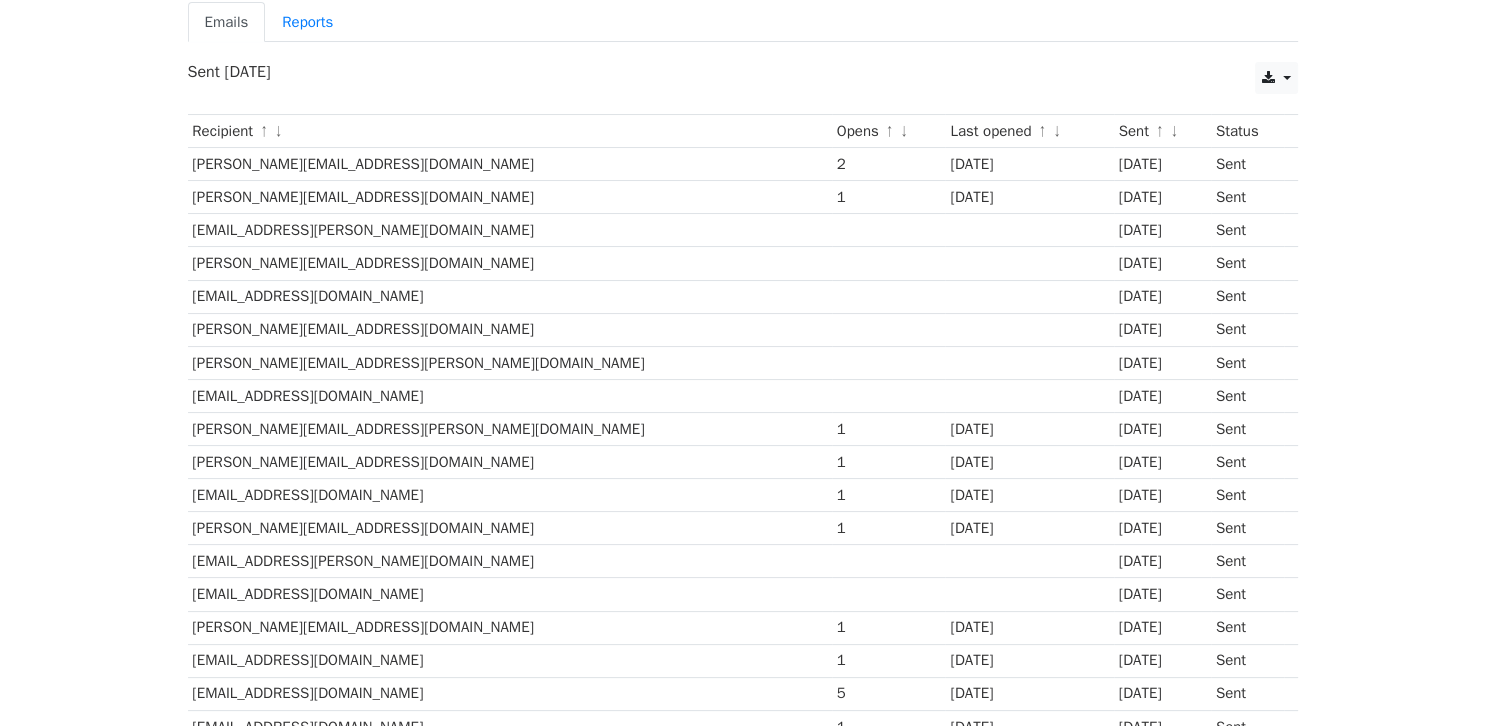 scroll, scrollTop: 28, scrollLeft: 0, axis: vertical 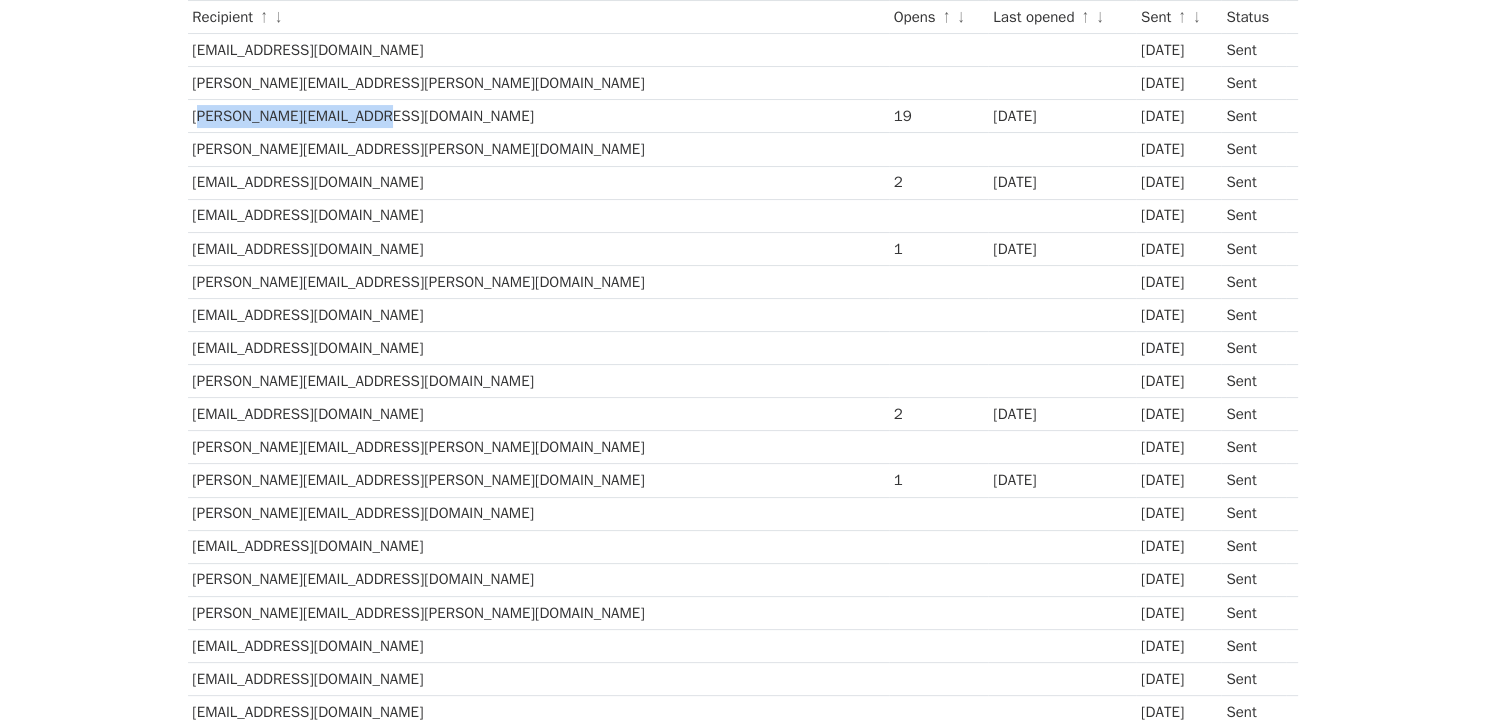 drag, startPoint x: 364, startPoint y: 116, endPoint x: 188, endPoint y: 109, distance: 176.13914 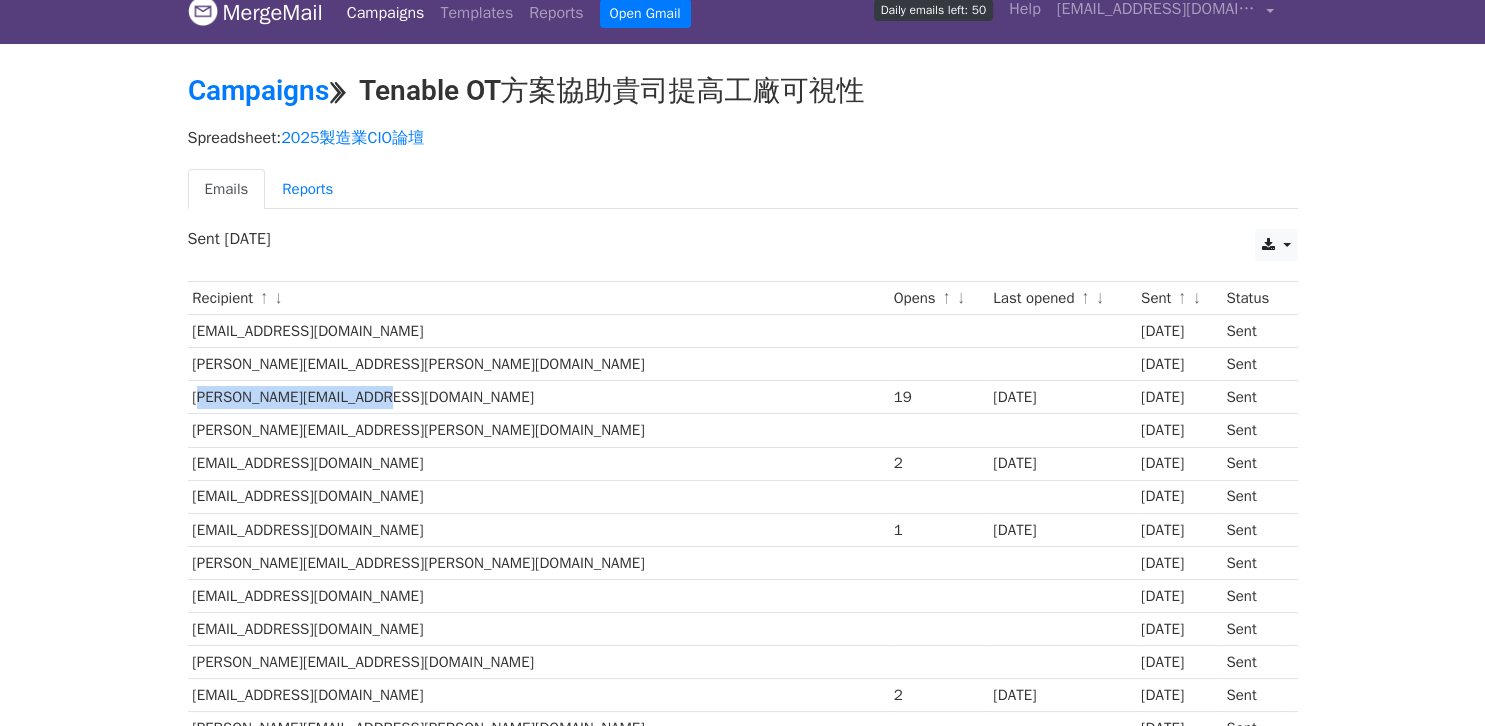 scroll, scrollTop: 0, scrollLeft: 0, axis: both 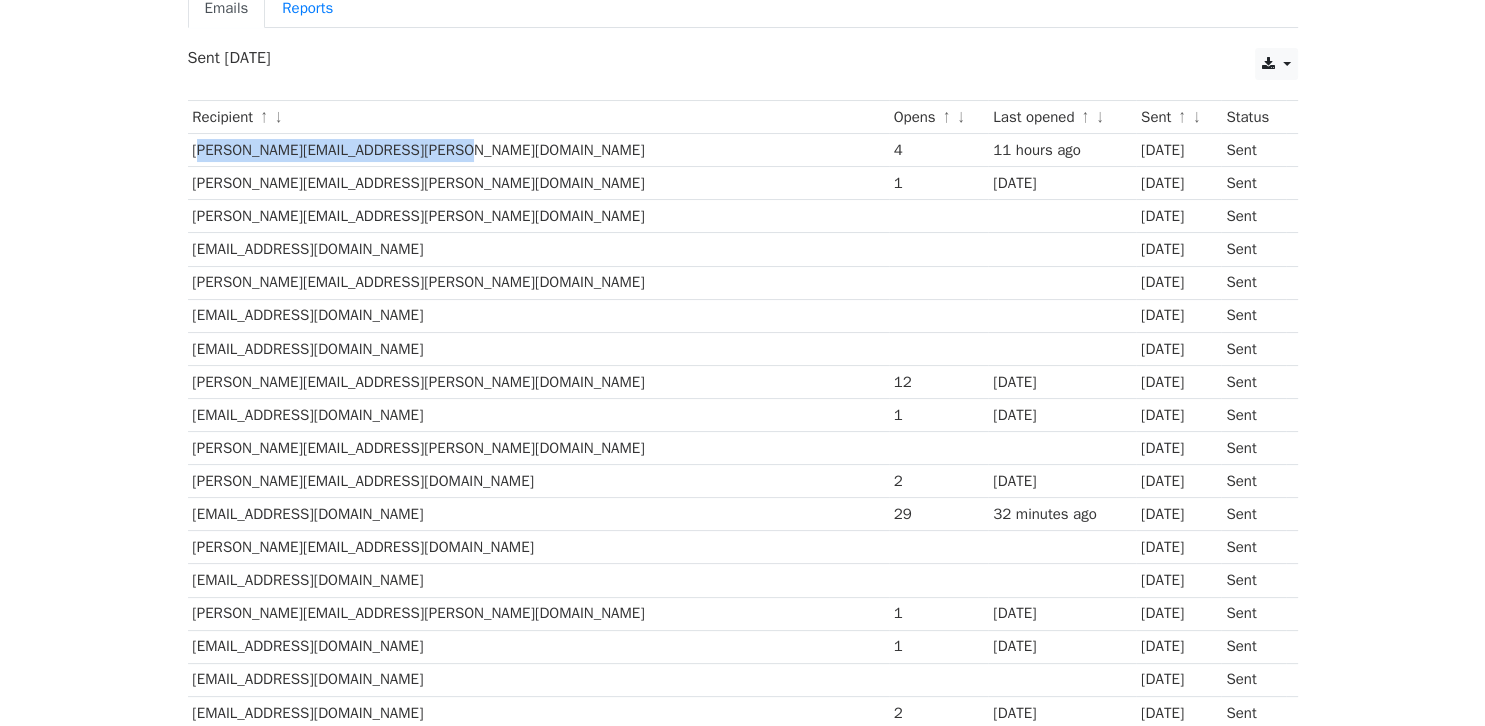 drag, startPoint x: 436, startPoint y: 156, endPoint x: 188, endPoint y: 153, distance: 248.01814 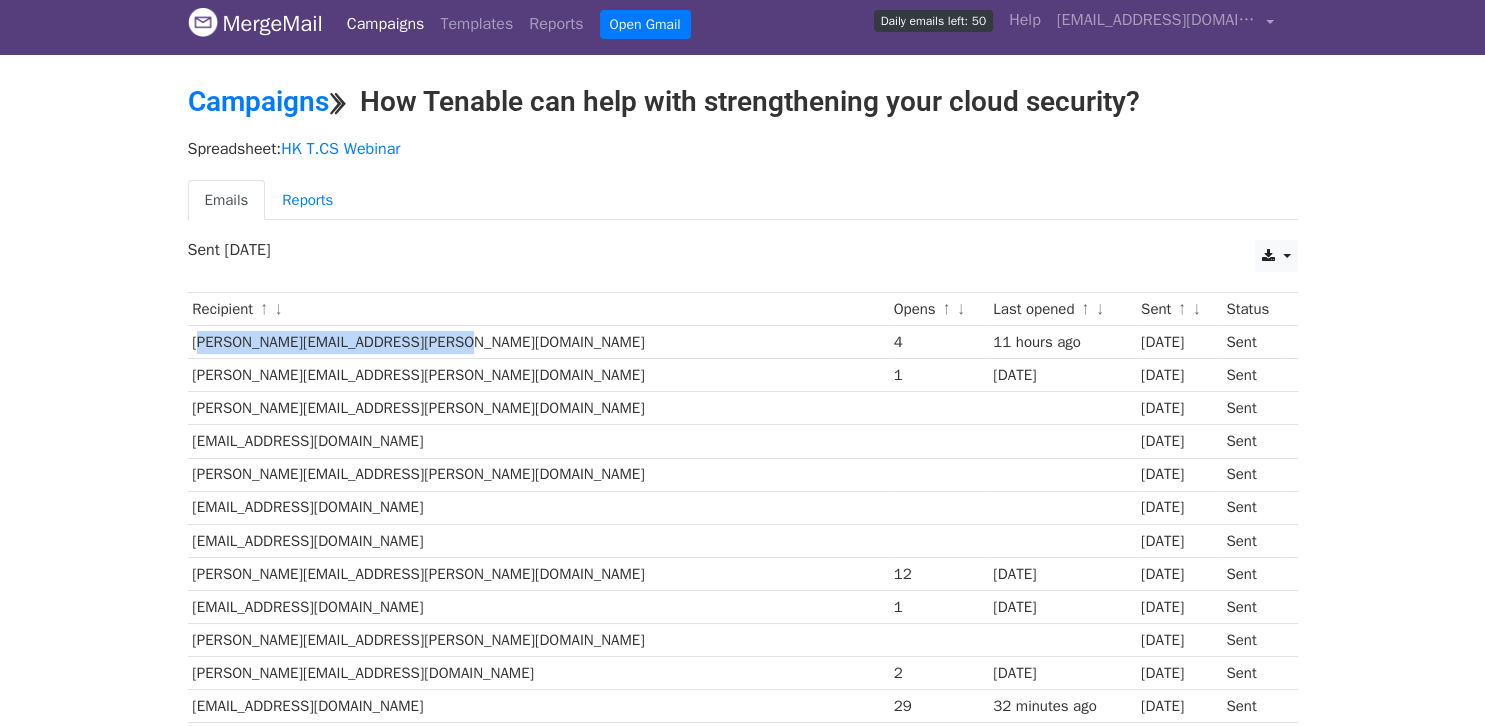 scroll, scrollTop: 0, scrollLeft: 0, axis: both 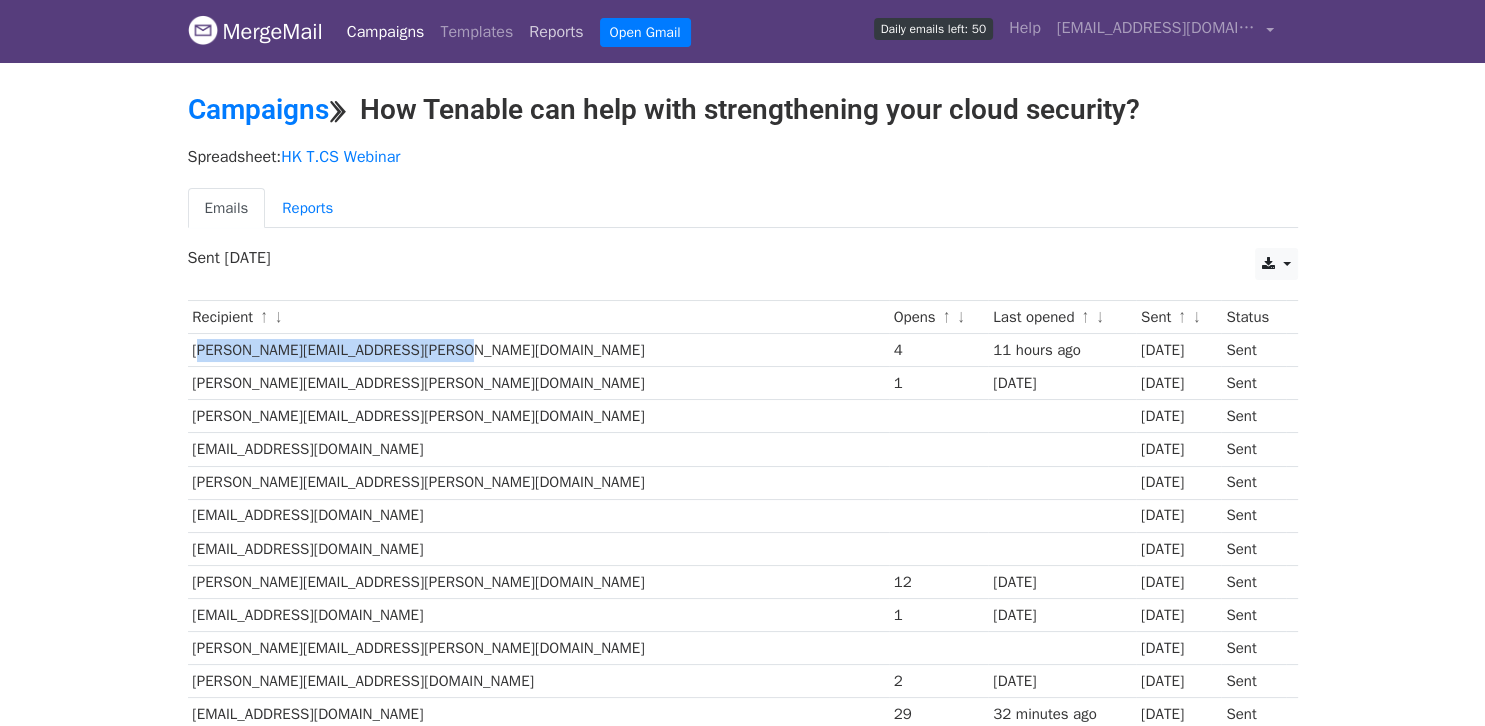 click on "Reports" at bounding box center [556, 32] 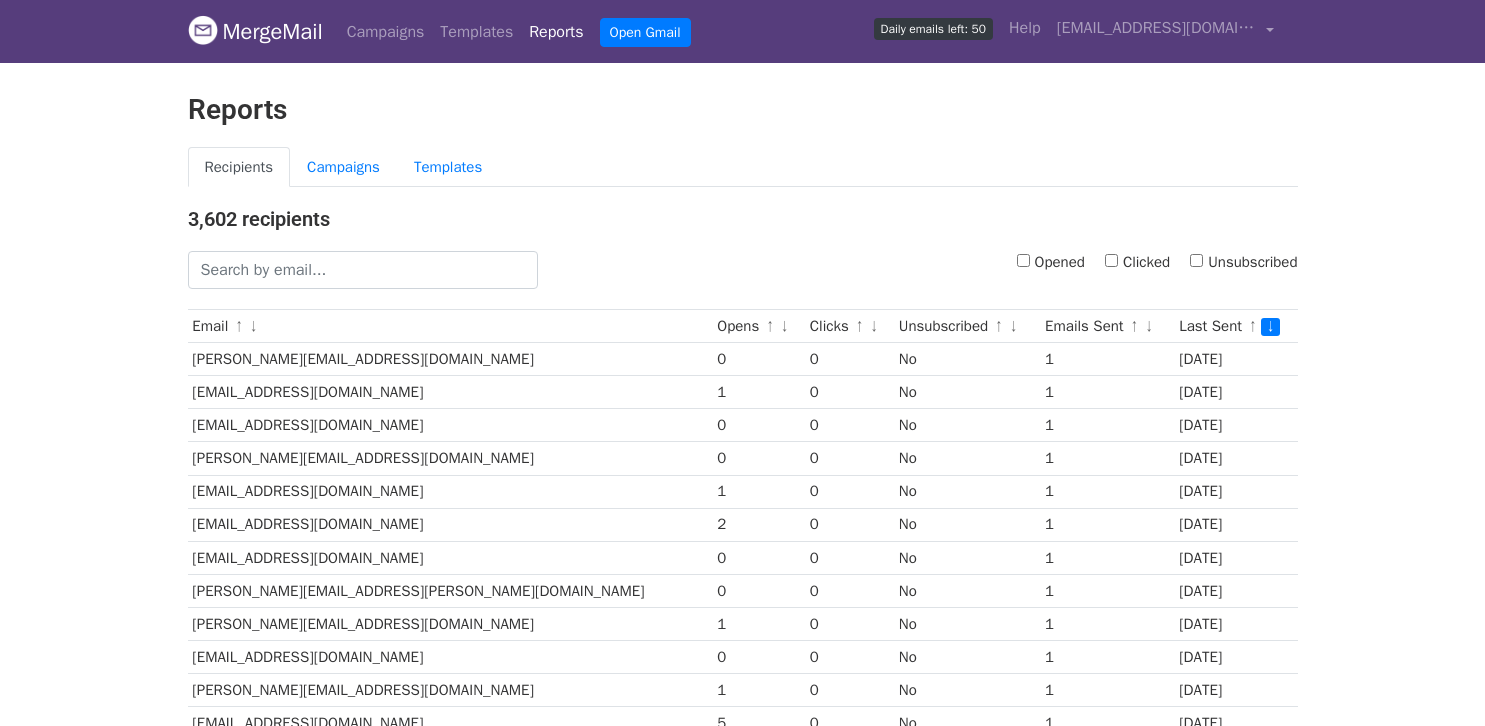 scroll, scrollTop: 0, scrollLeft: 0, axis: both 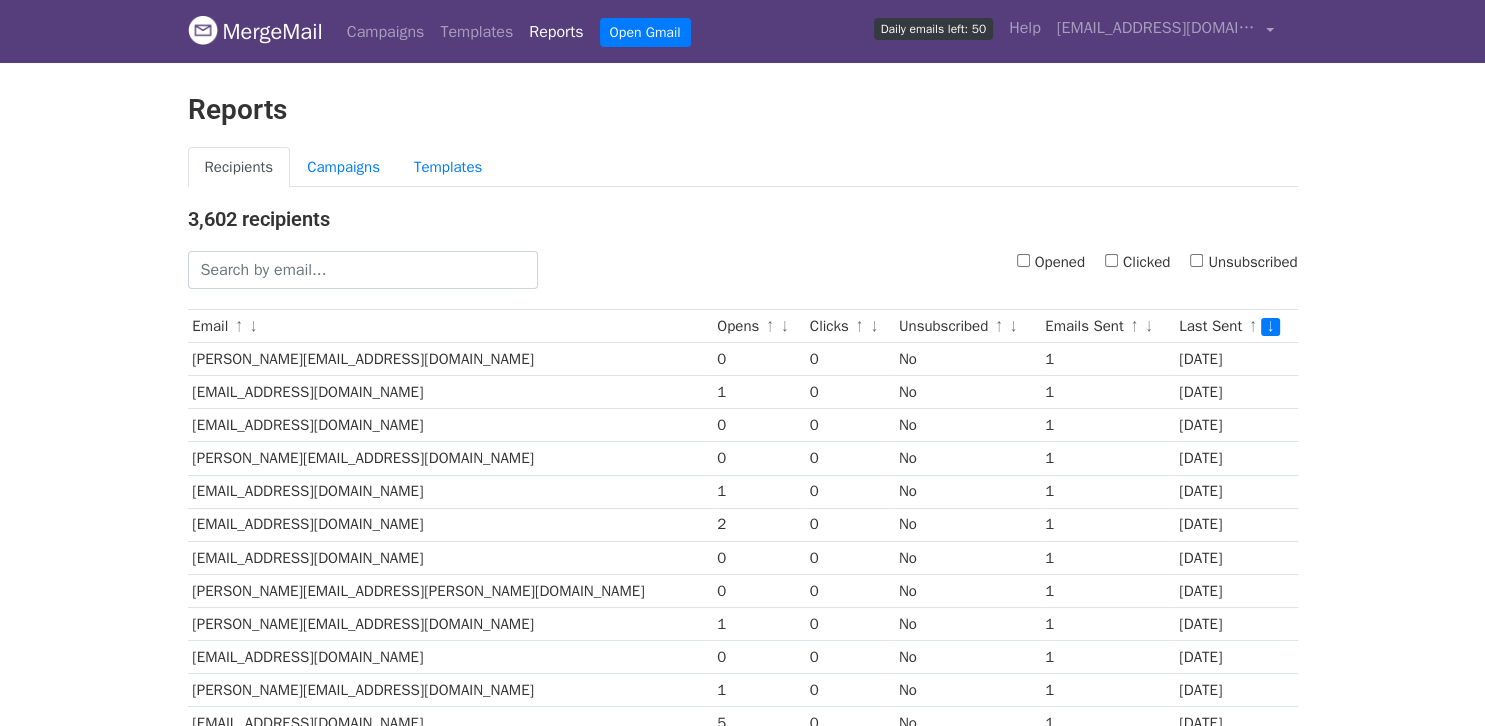 click on "Opened" at bounding box center [1023, 260] 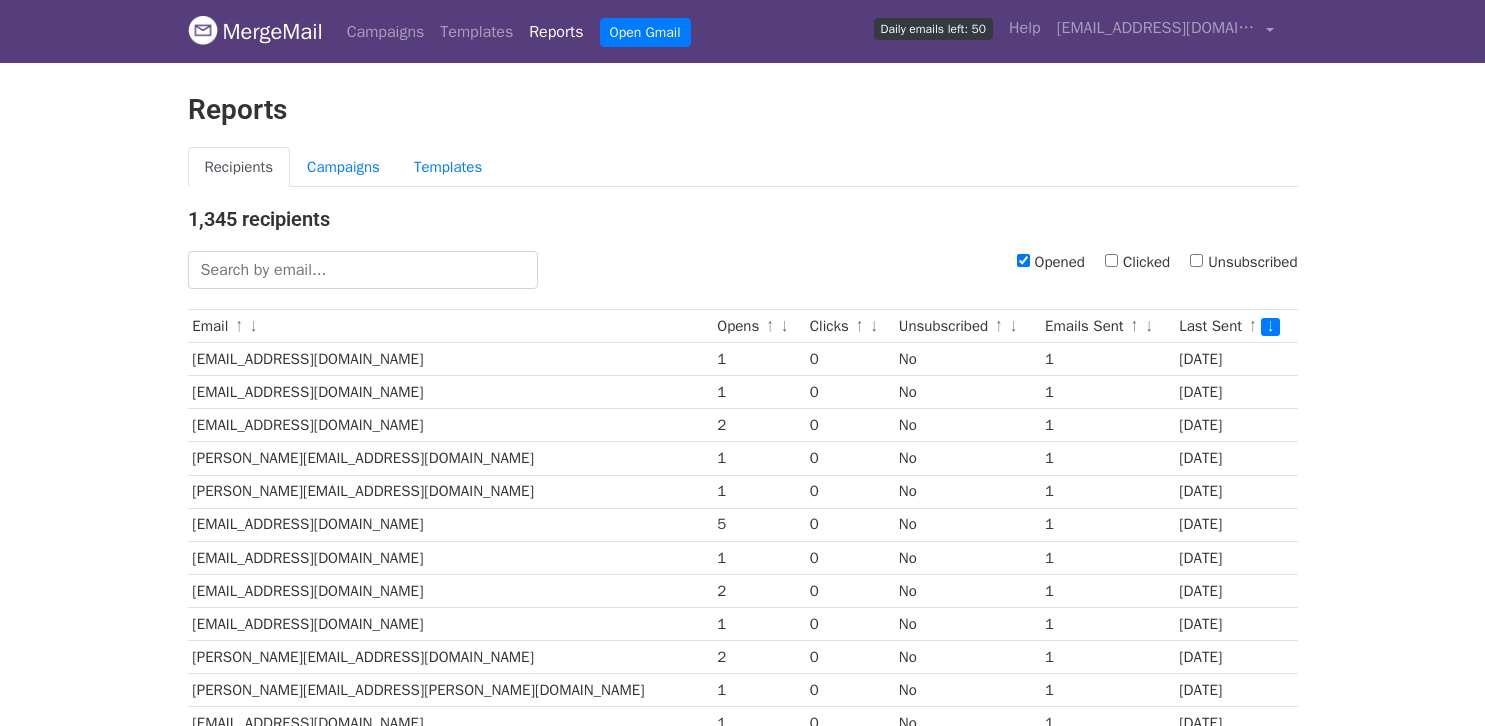 scroll, scrollTop: 0, scrollLeft: 0, axis: both 